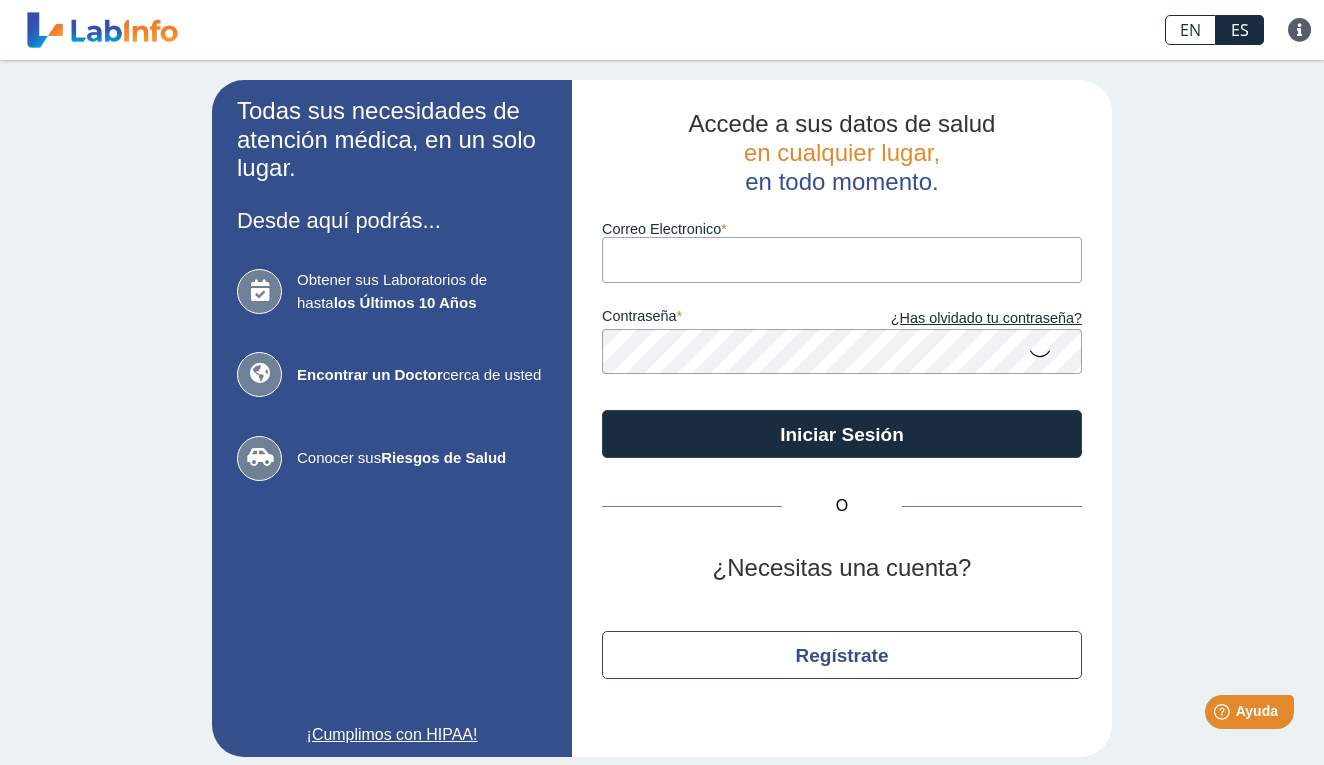scroll, scrollTop: 0, scrollLeft: 0, axis: both 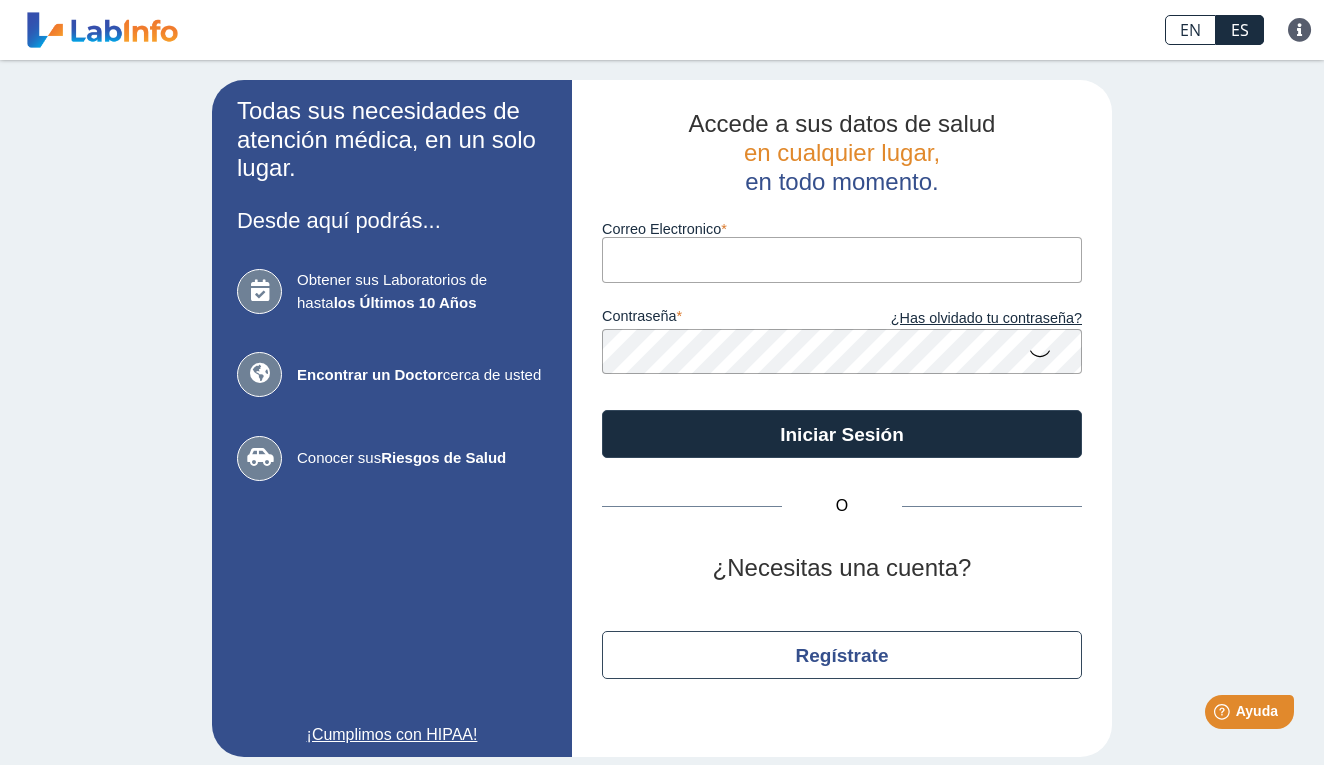 type on "[USERNAME]@[DOMAIN]" 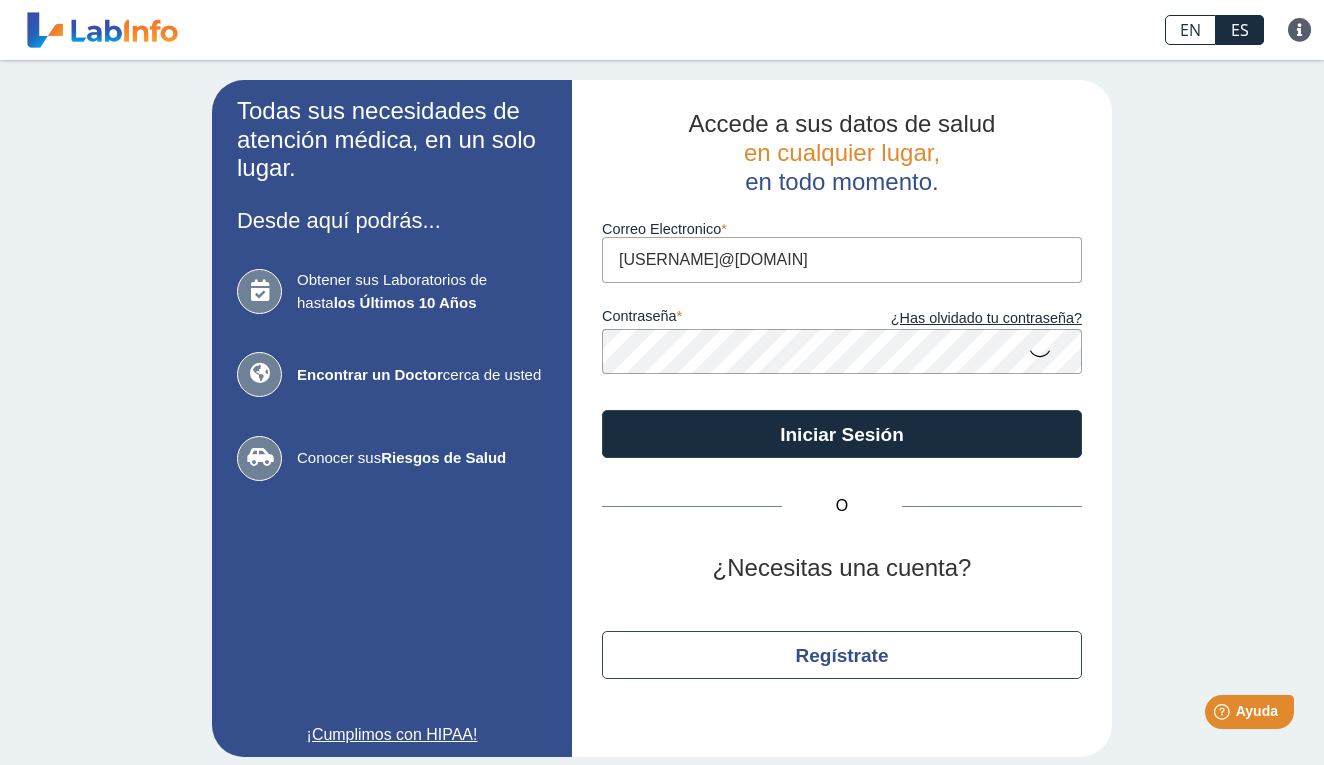 click on "Iniciar Sesión" 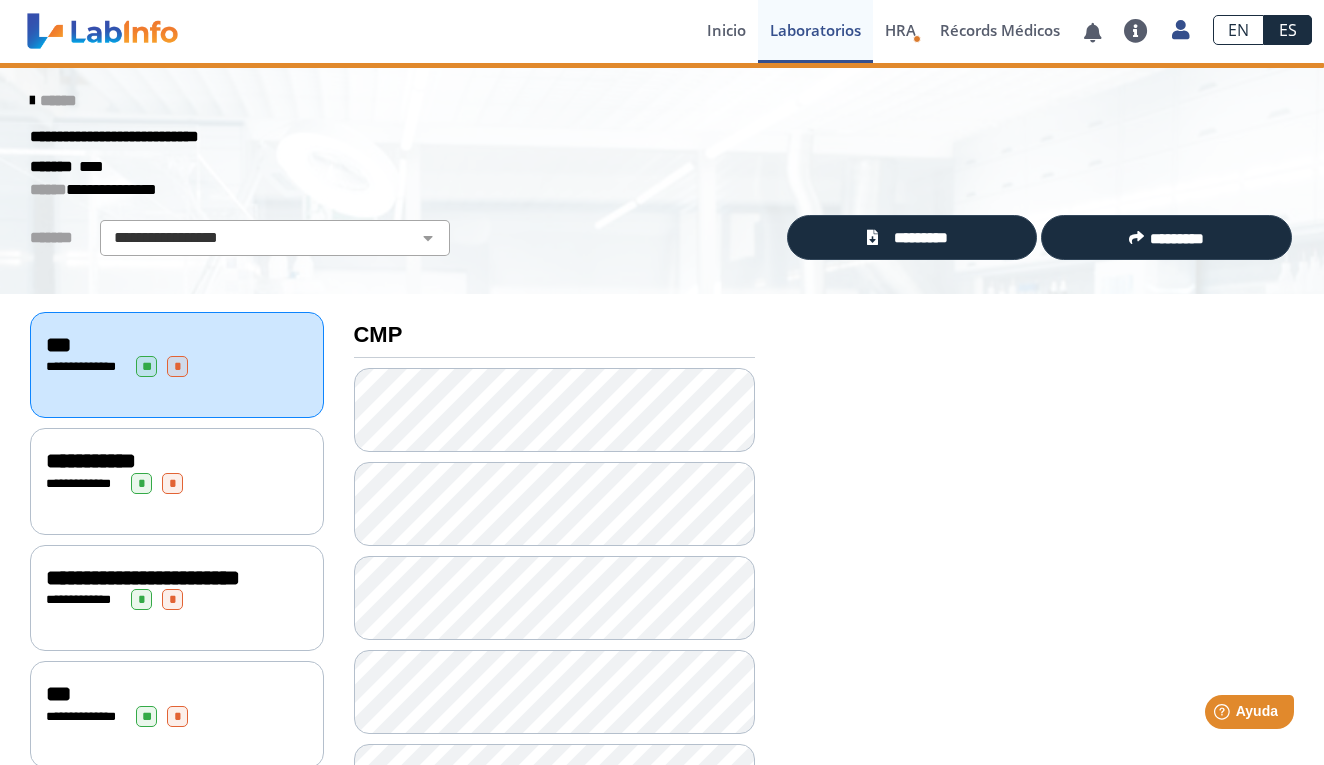 scroll, scrollTop: 0, scrollLeft: 0, axis: both 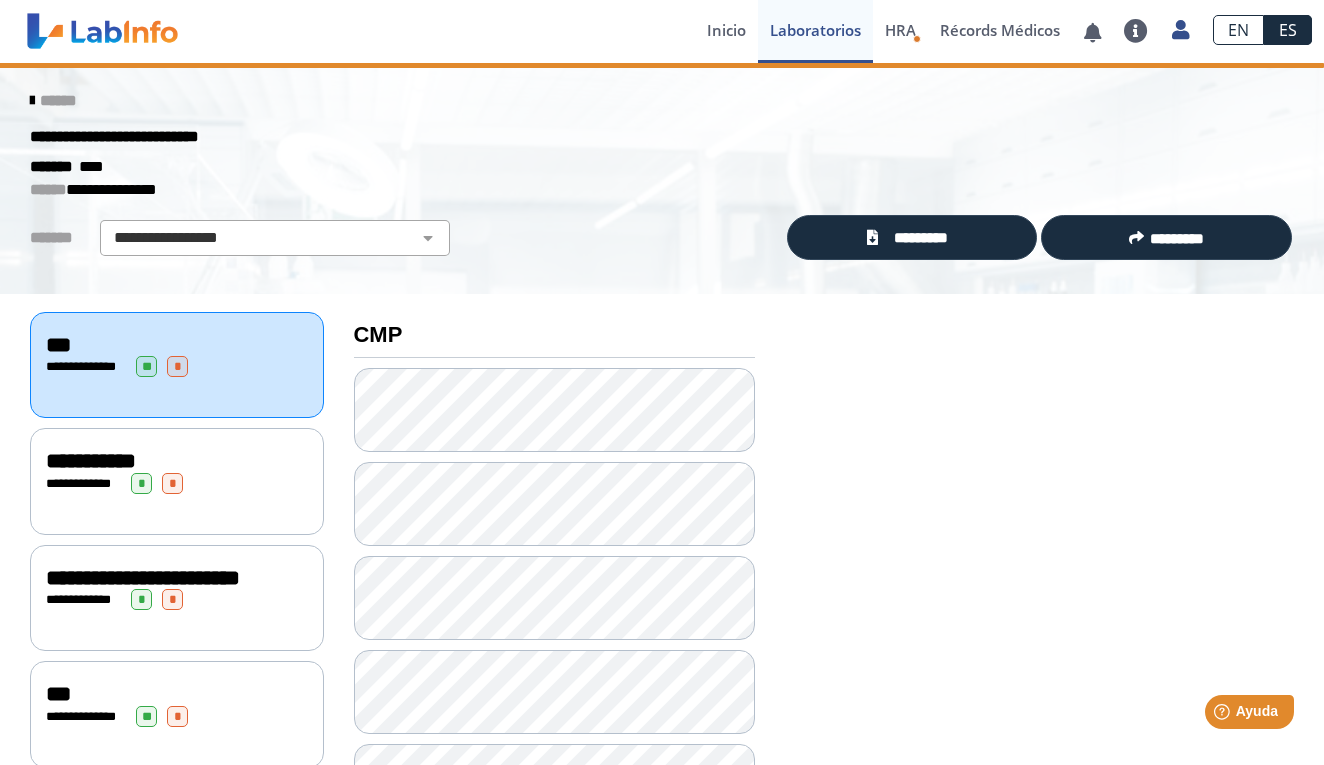 click on "******" 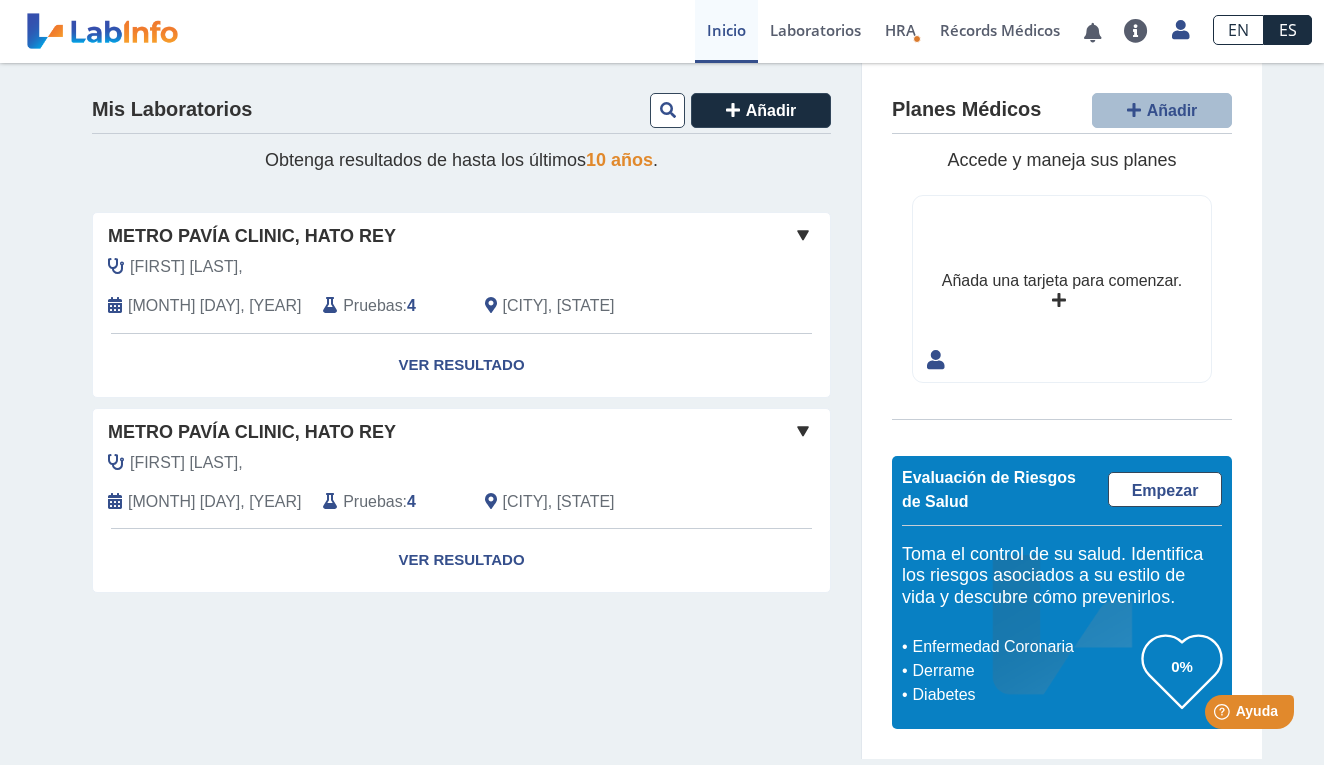 click 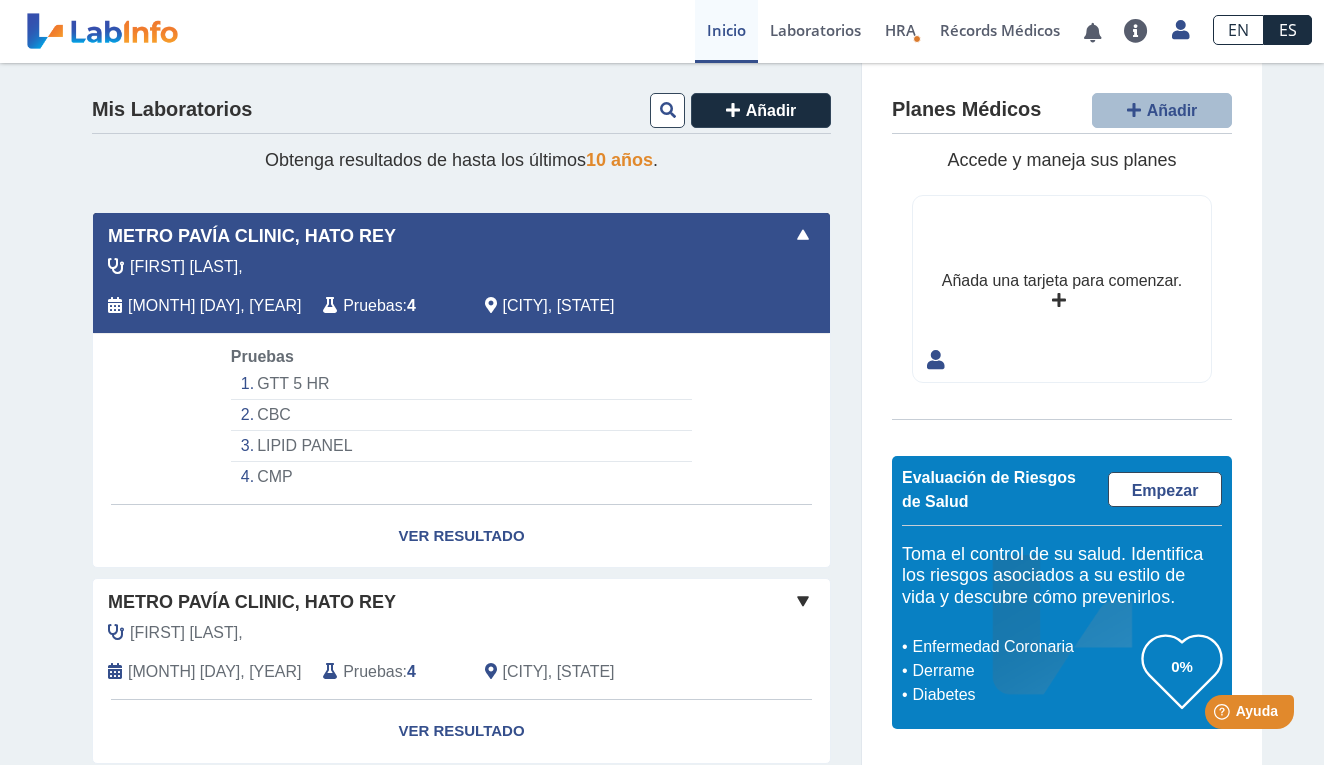 click 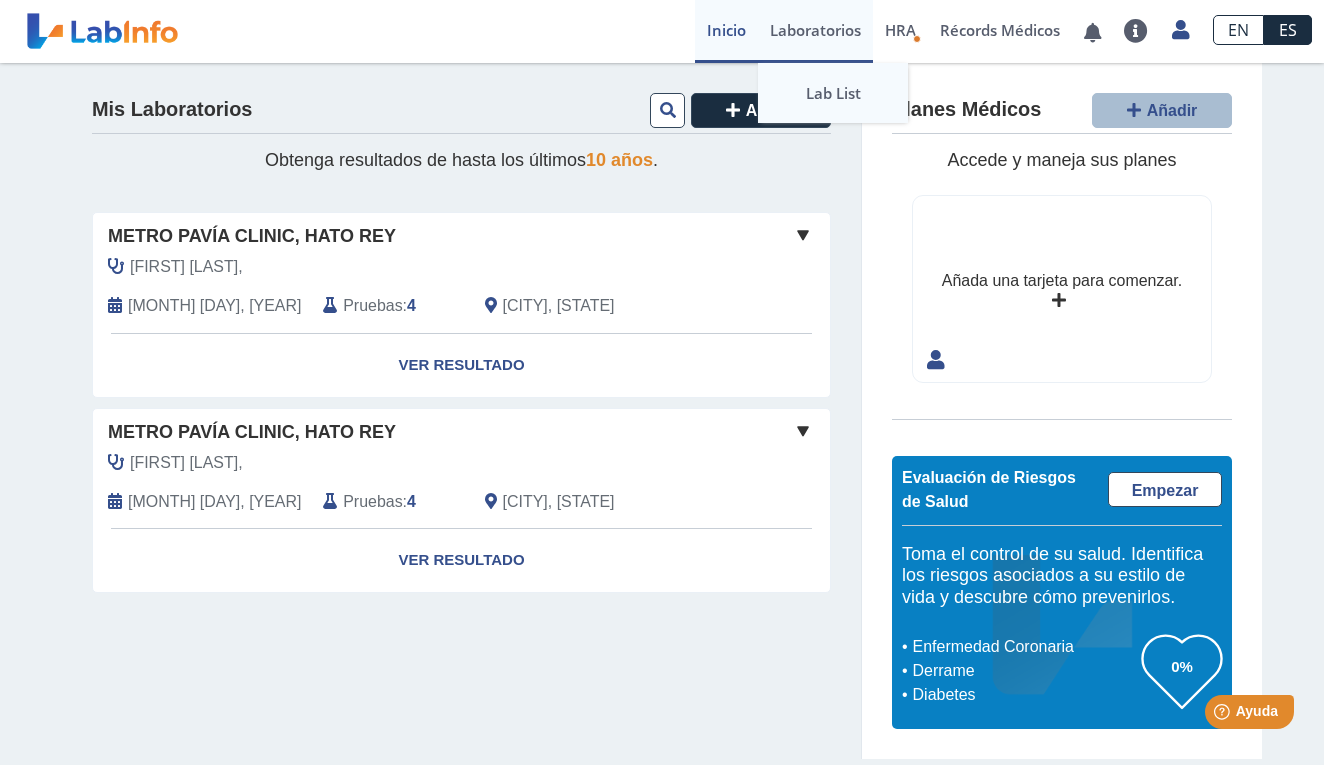 click on "Lab List" at bounding box center (833, 93) 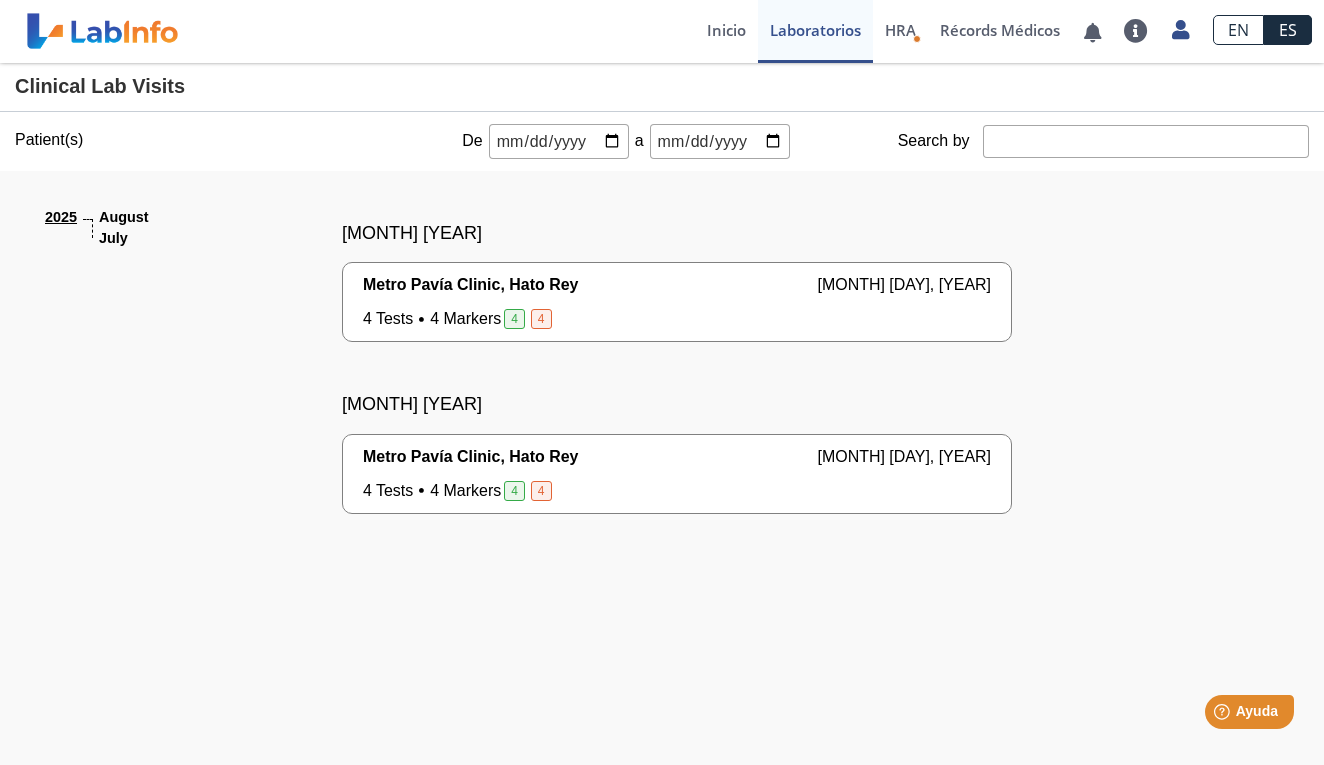 click on "Metro Pavía Clinic, Hato Rey [MONTH] [DAY], [YEAR]   4 Tests   4 Markers  4 4  Yo   Yo" at bounding box center (677, 474) 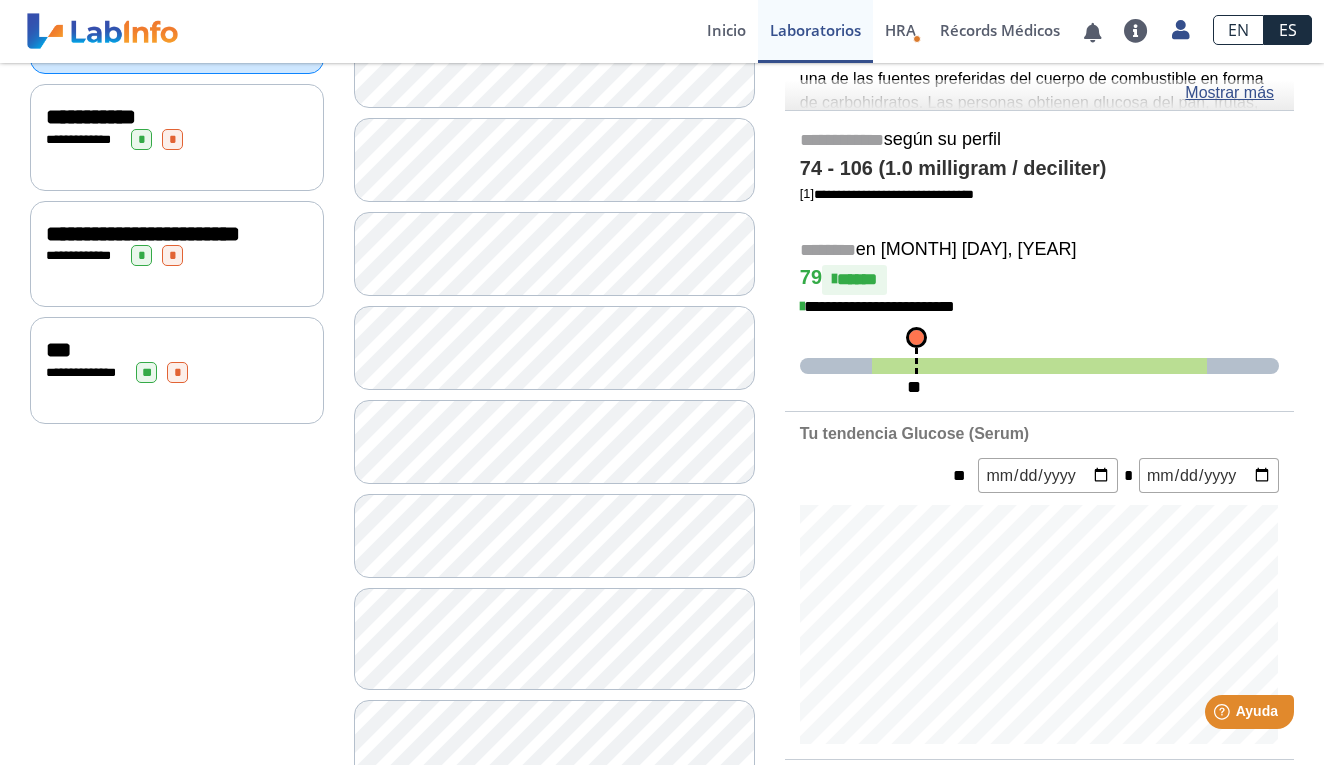 scroll, scrollTop: 343, scrollLeft: 0, axis: vertical 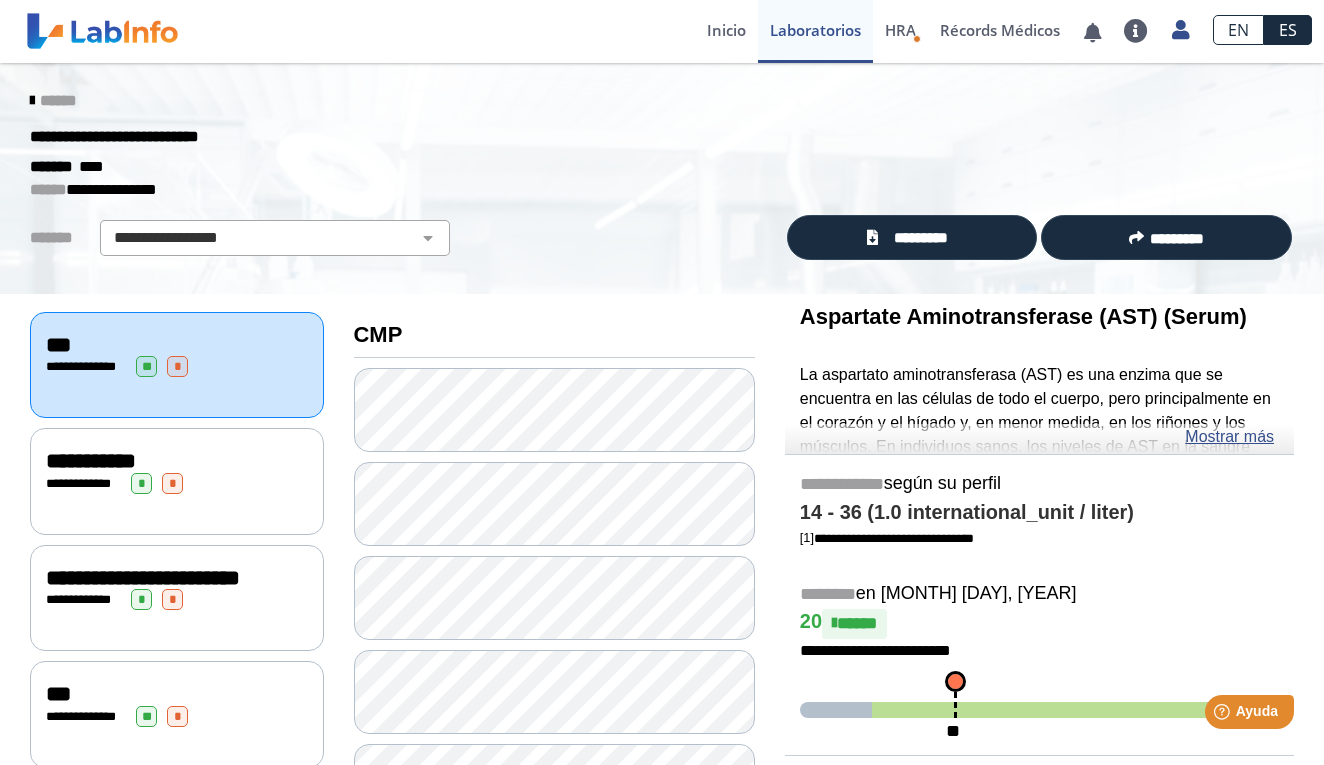 click on "**********" 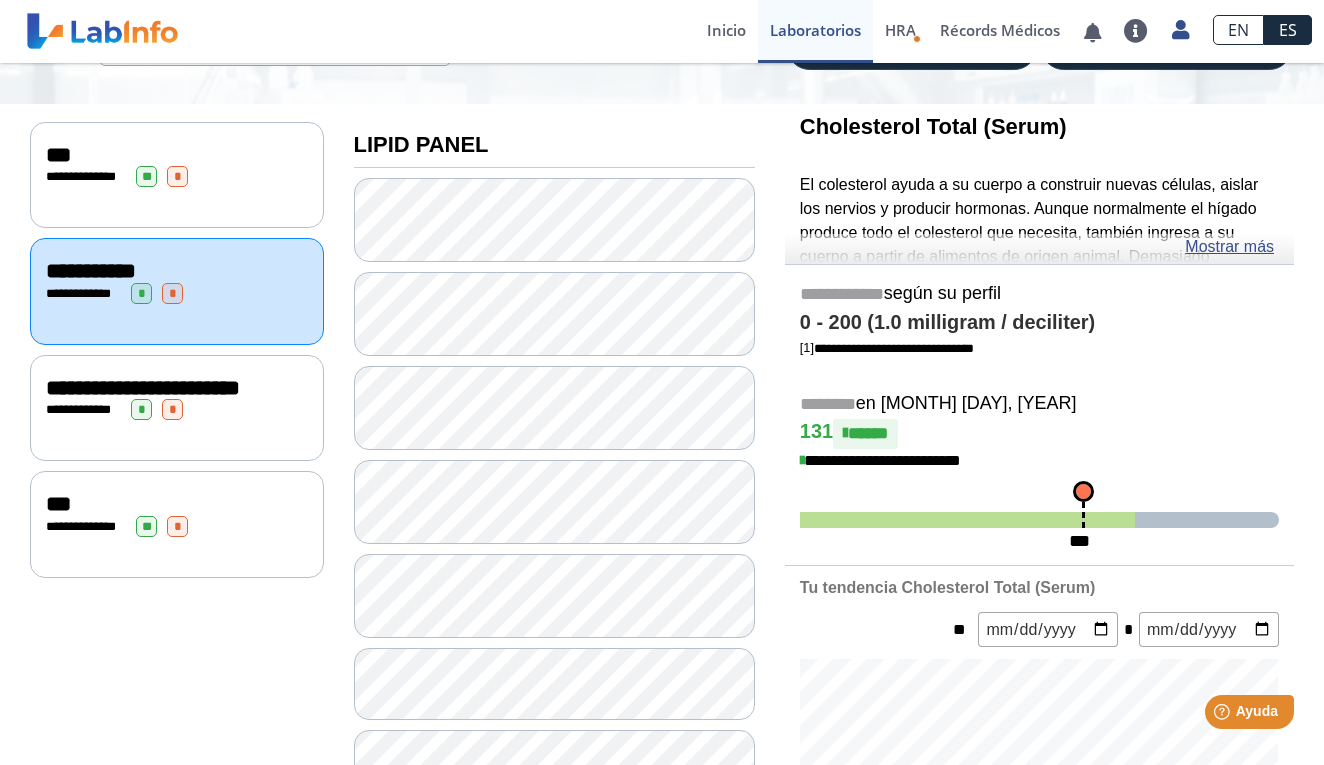 scroll, scrollTop: 179, scrollLeft: 0, axis: vertical 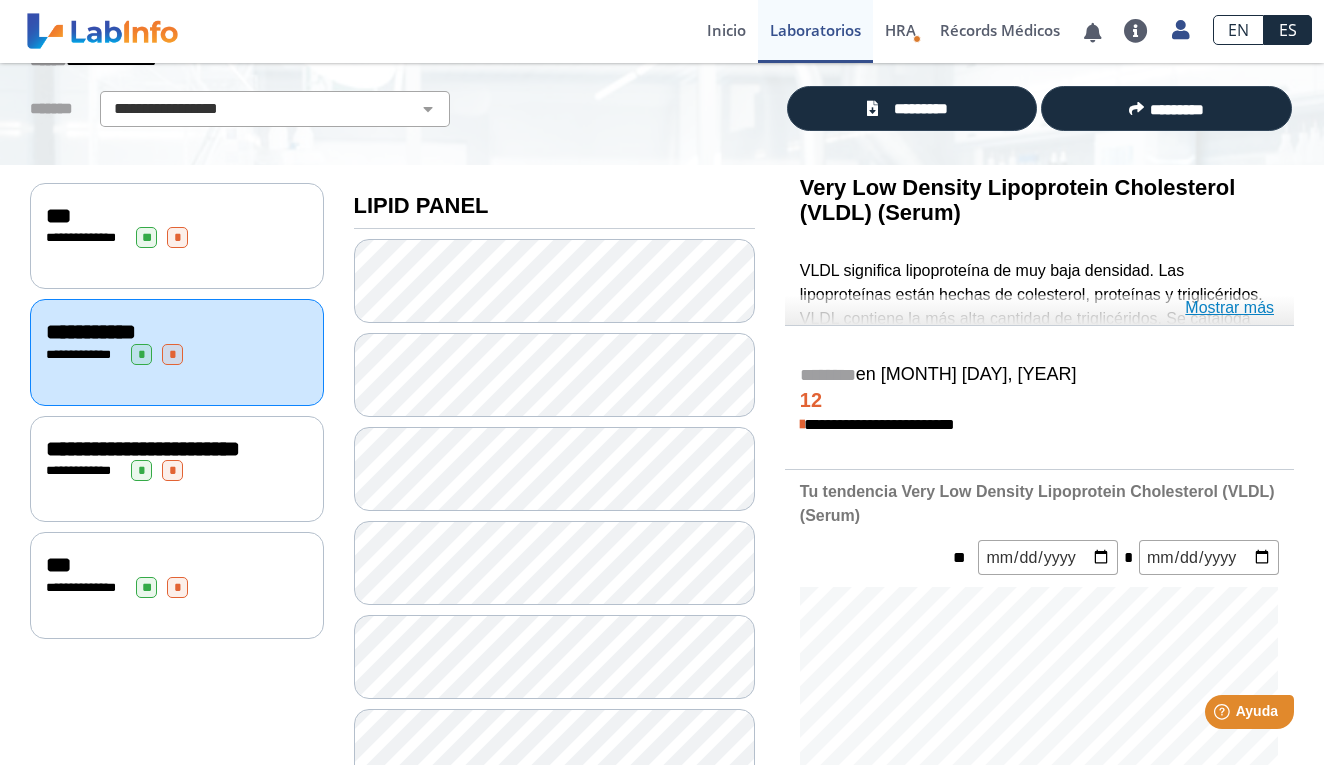 click on "Mostrar más" 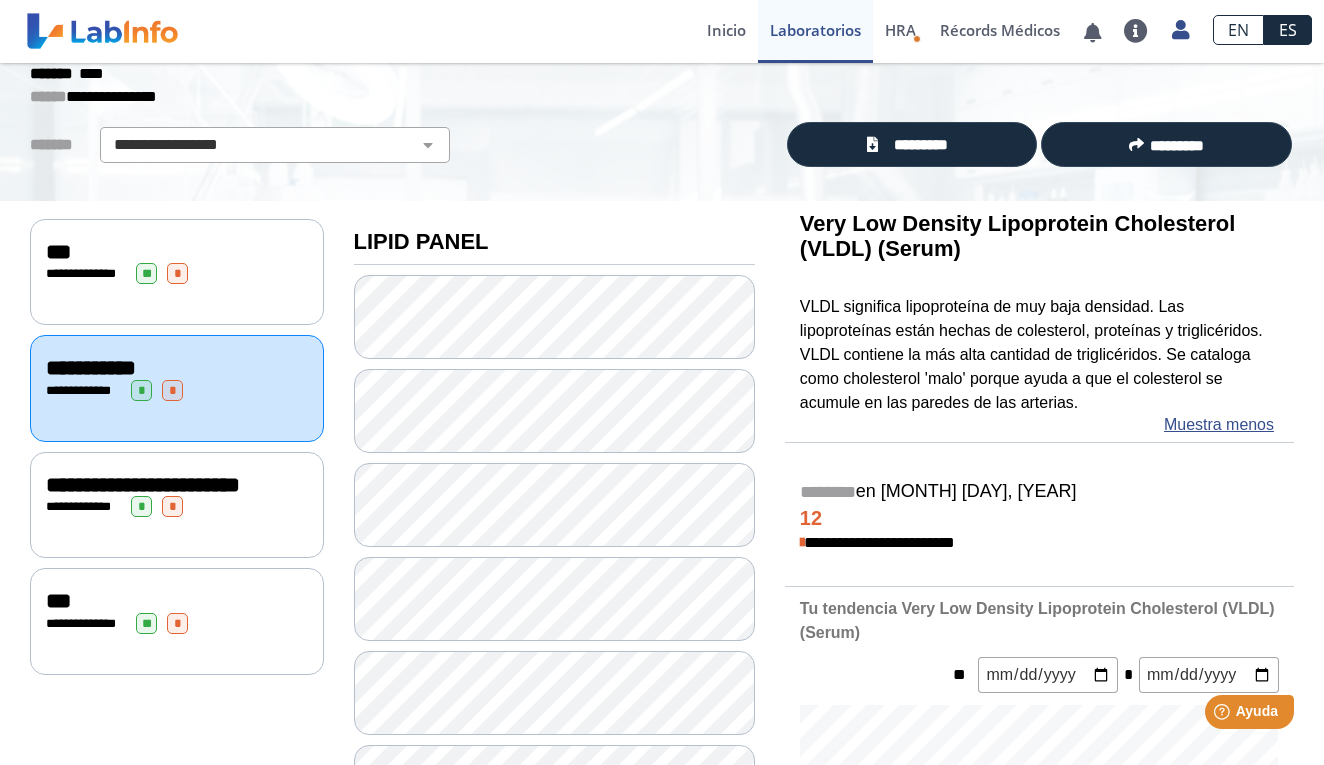 scroll, scrollTop: 92, scrollLeft: 0, axis: vertical 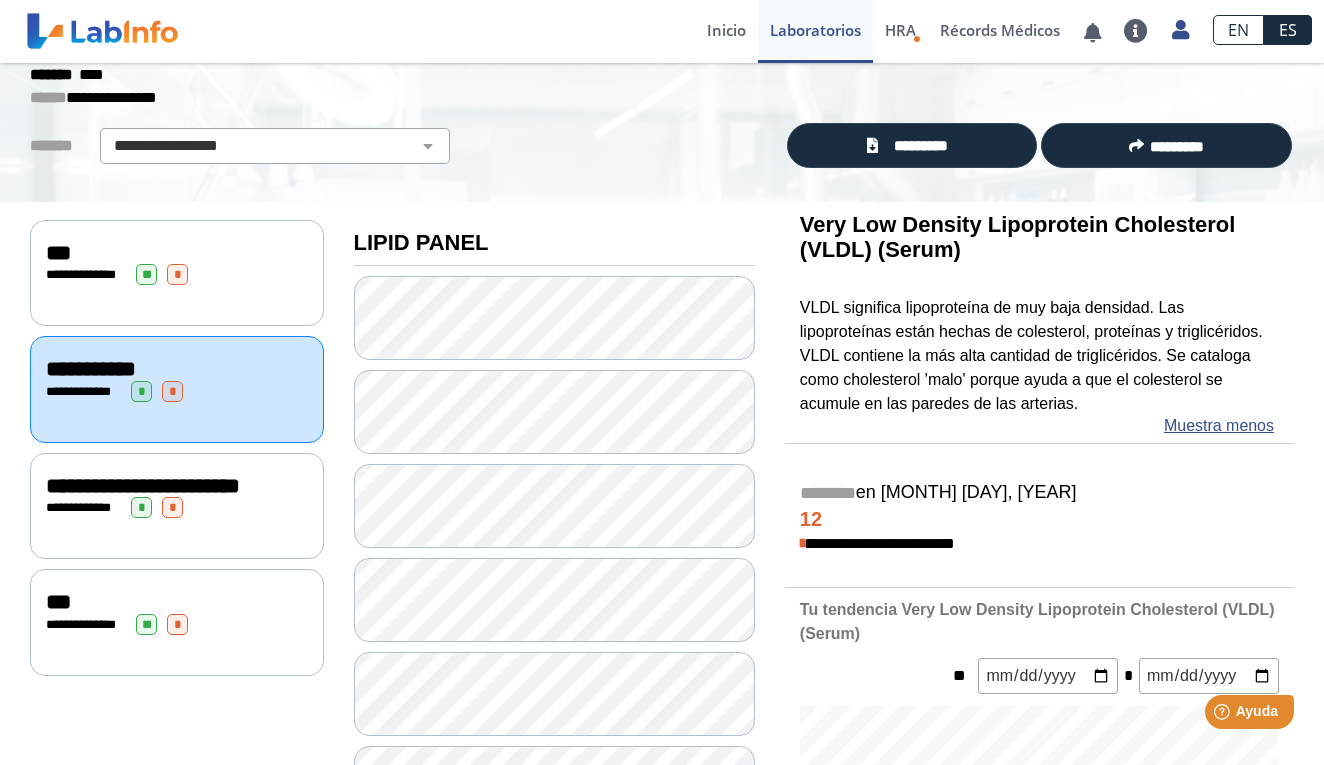 click on "**********" 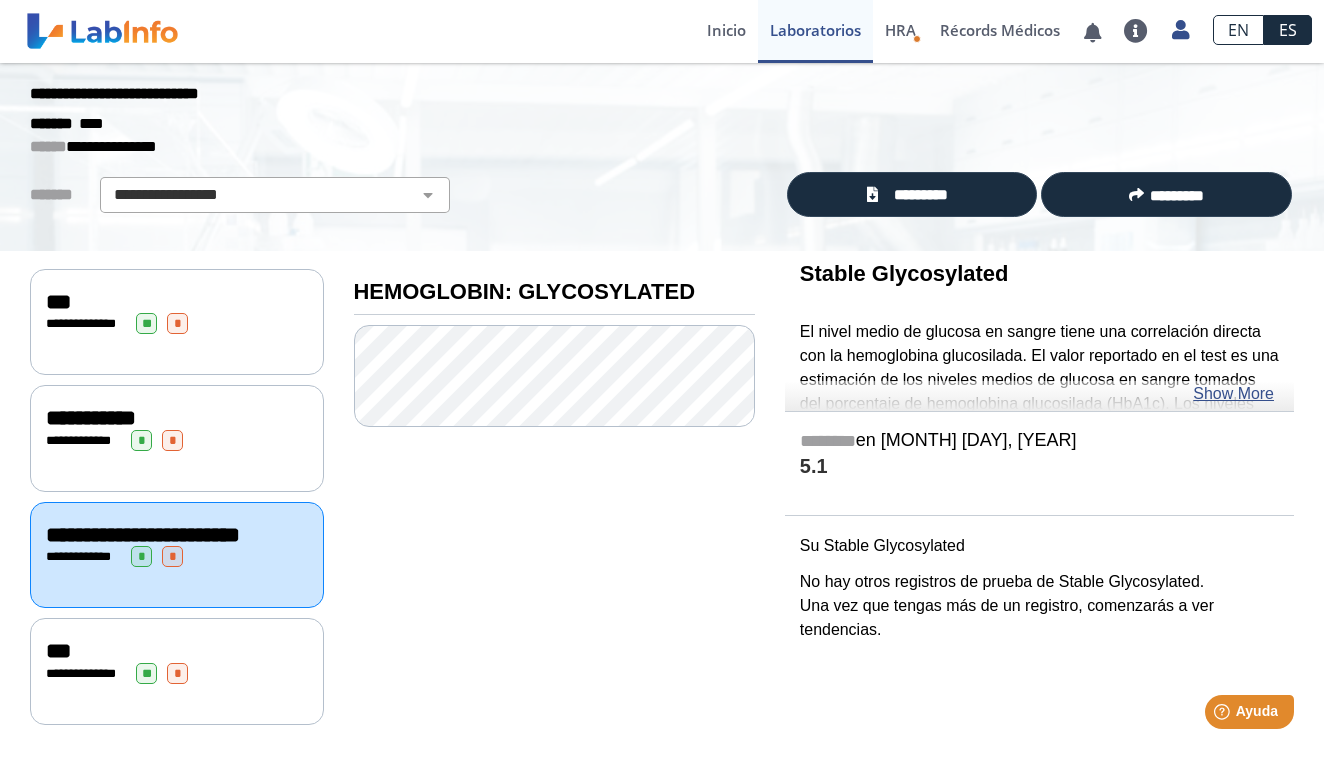 click on "**********" 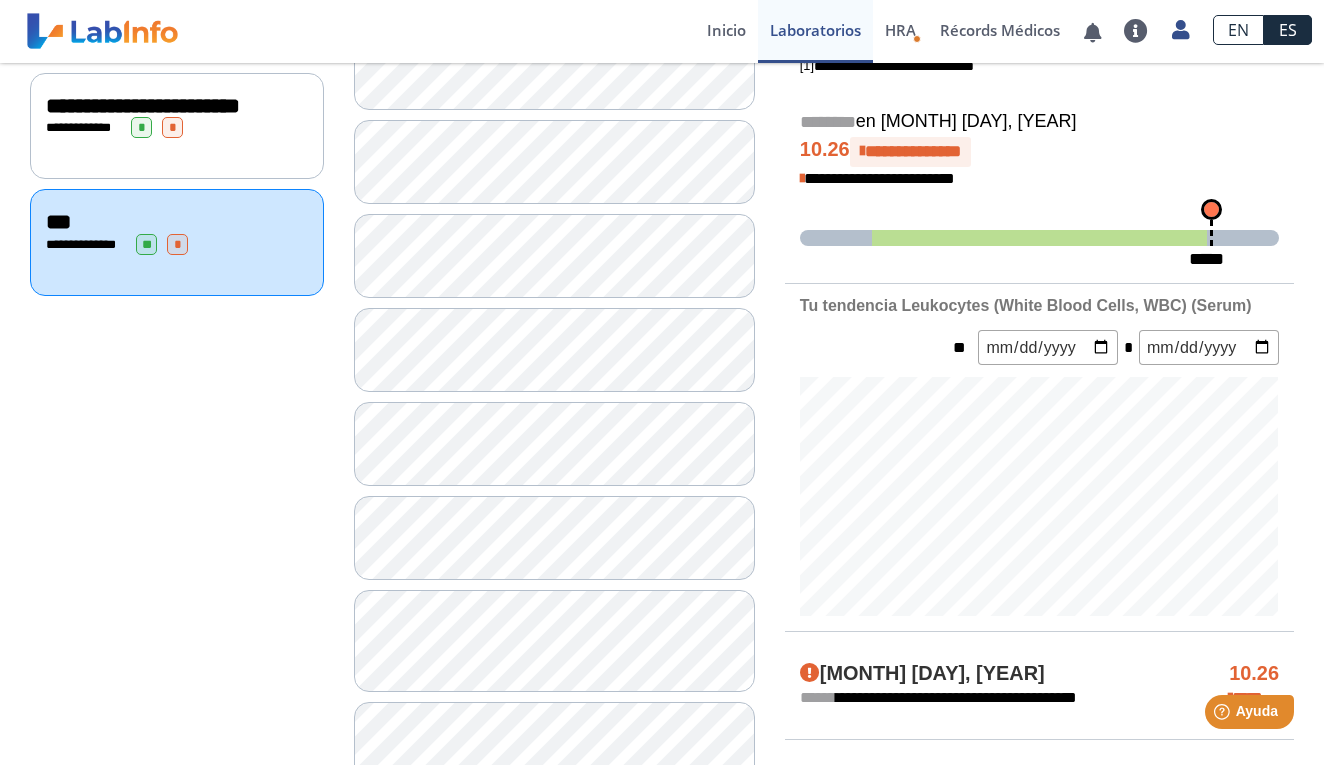scroll, scrollTop: 272, scrollLeft: 0, axis: vertical 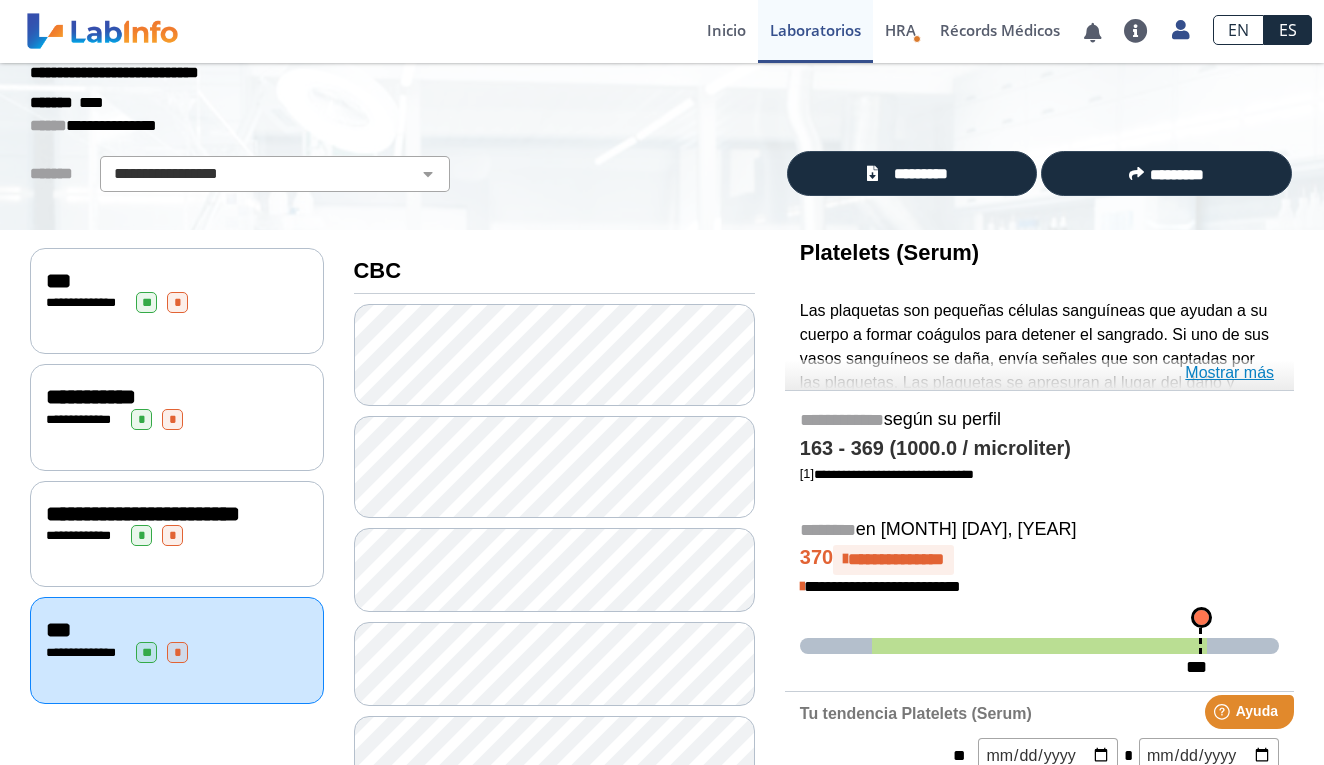 click on "Mostrar más" 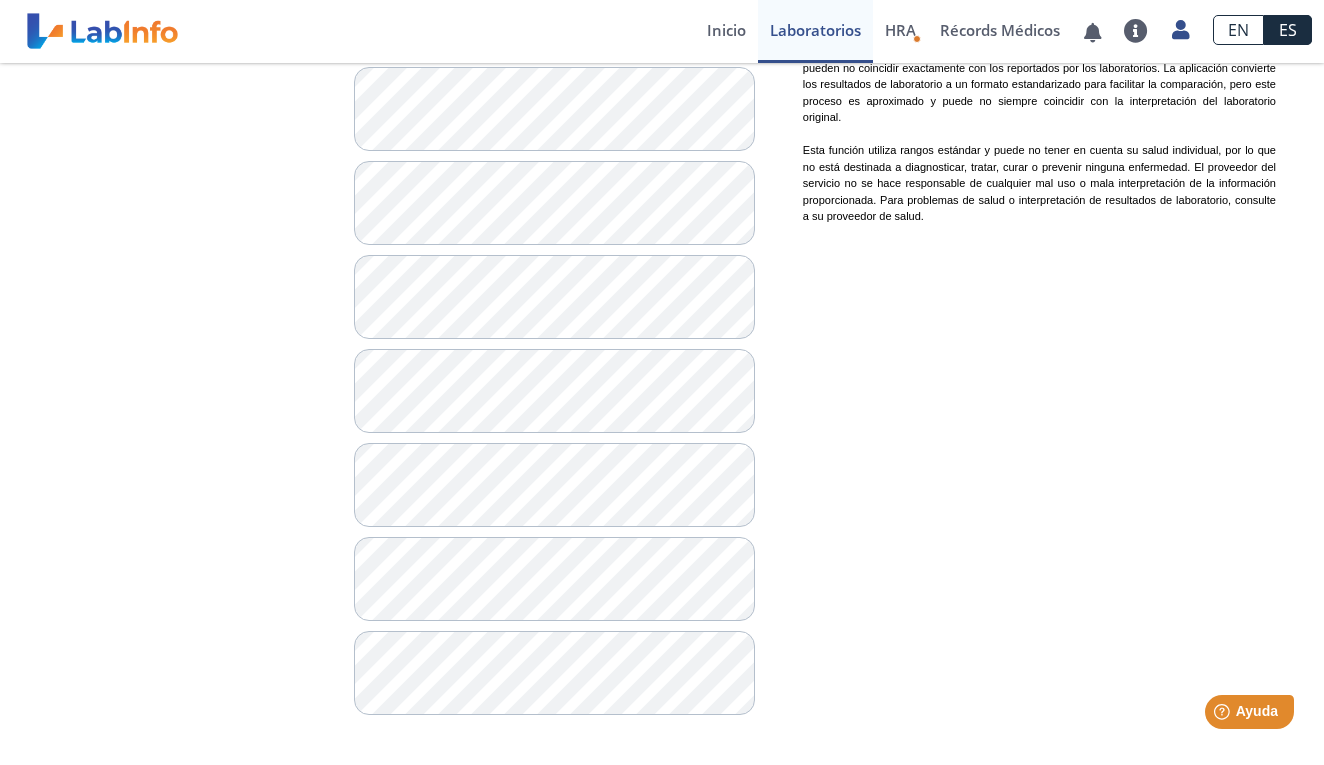 scroll, scrollTop: 1576, scrollLeft: 0, axis: vertical 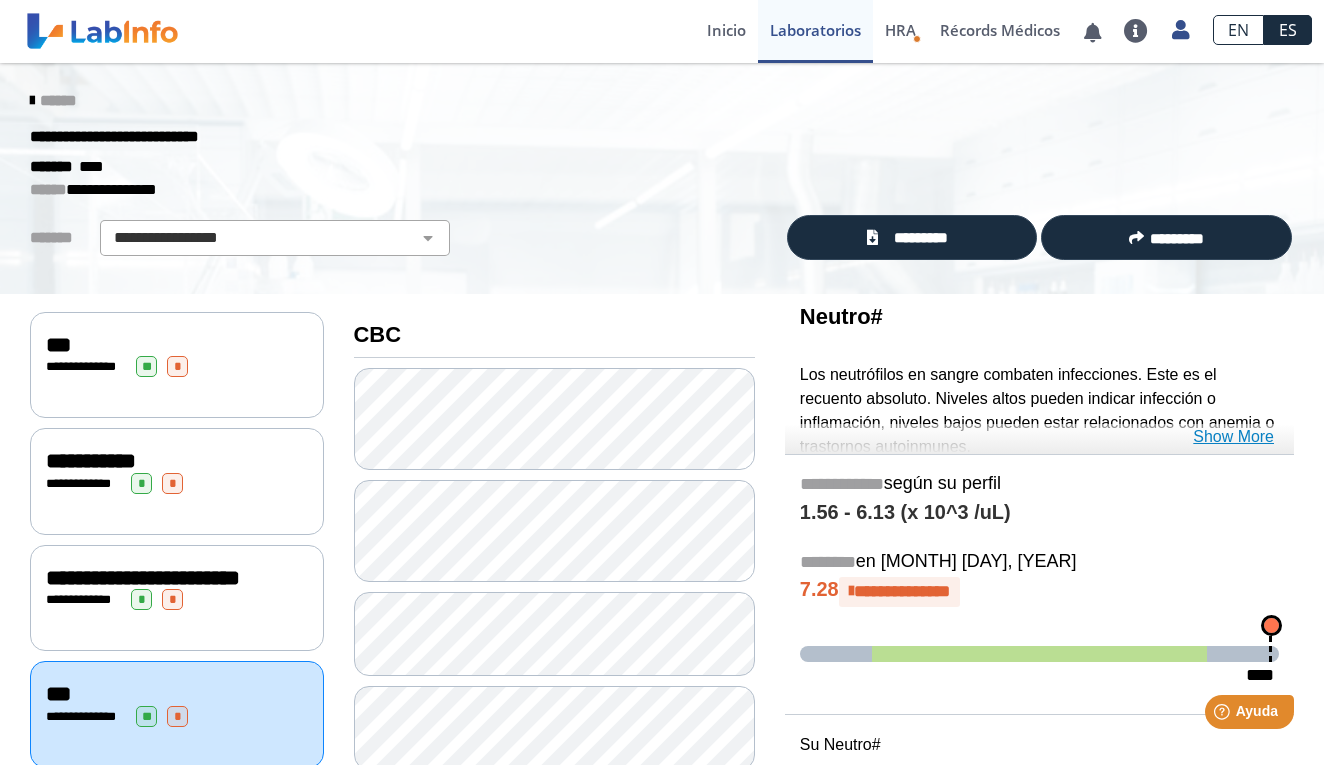 click on "Show More" 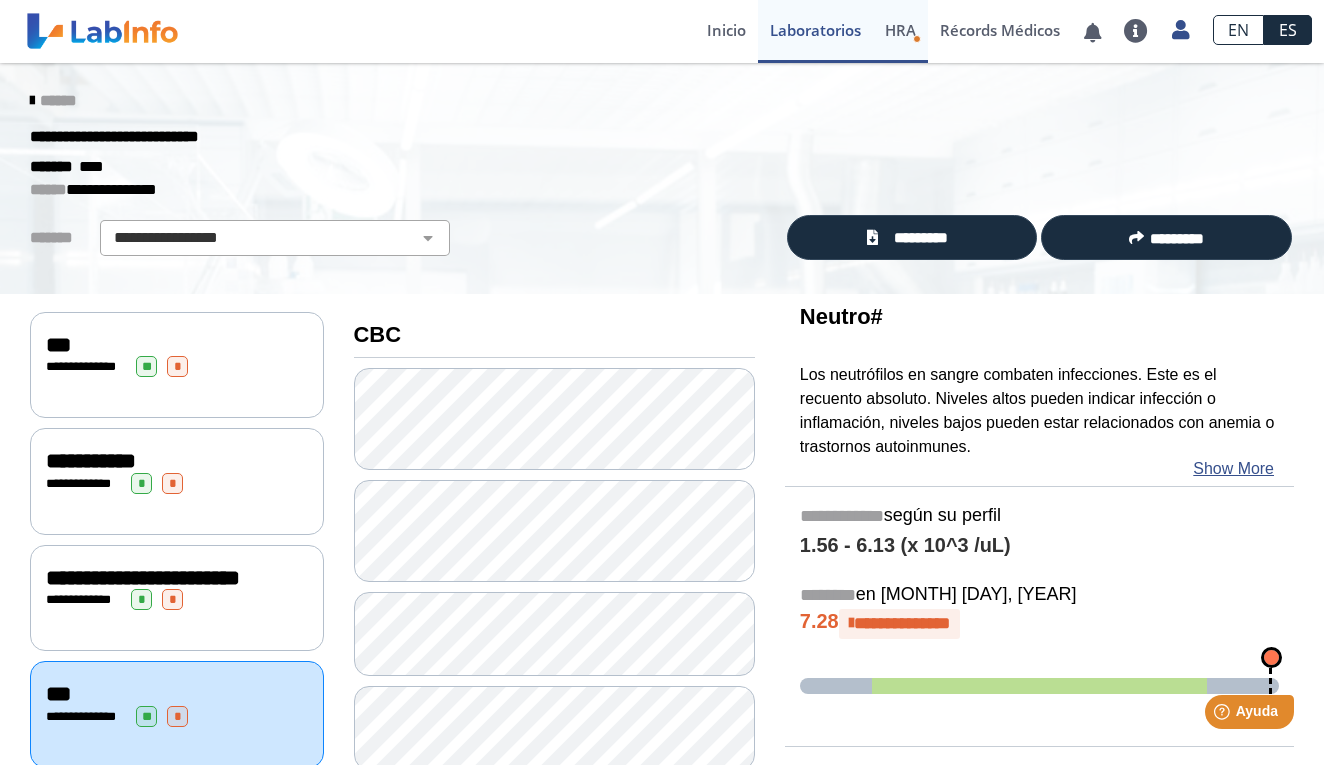 scroll, scrollTop: 0, scrollLeft: 0, axis: both 